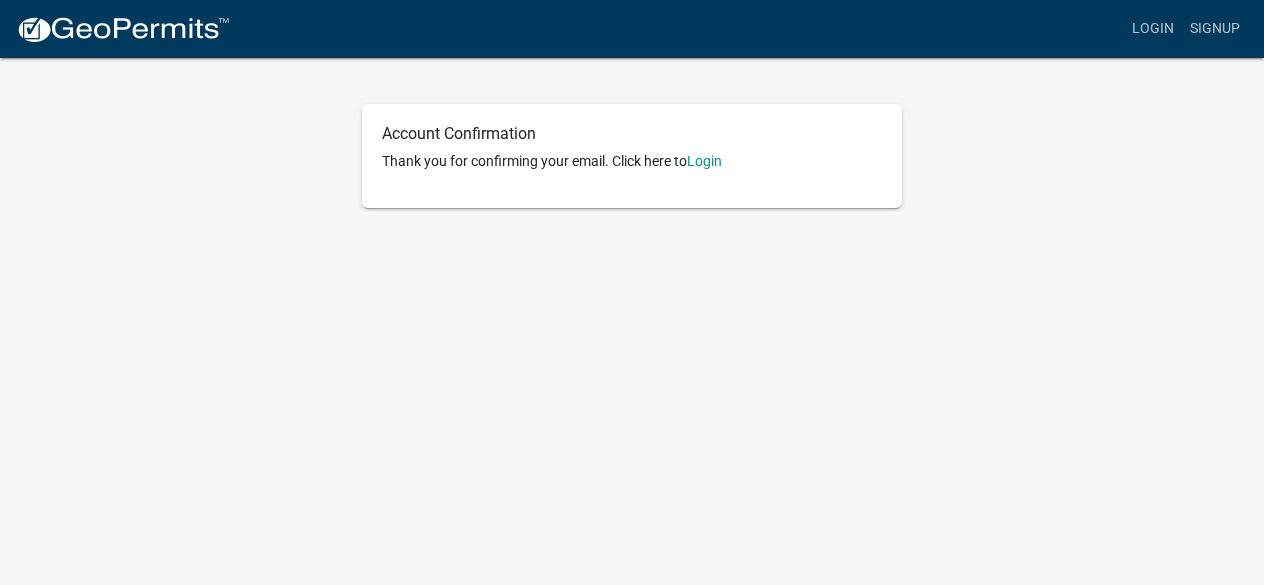 scroll, scrollTop: 0, scrollLeft: 0, axis: both 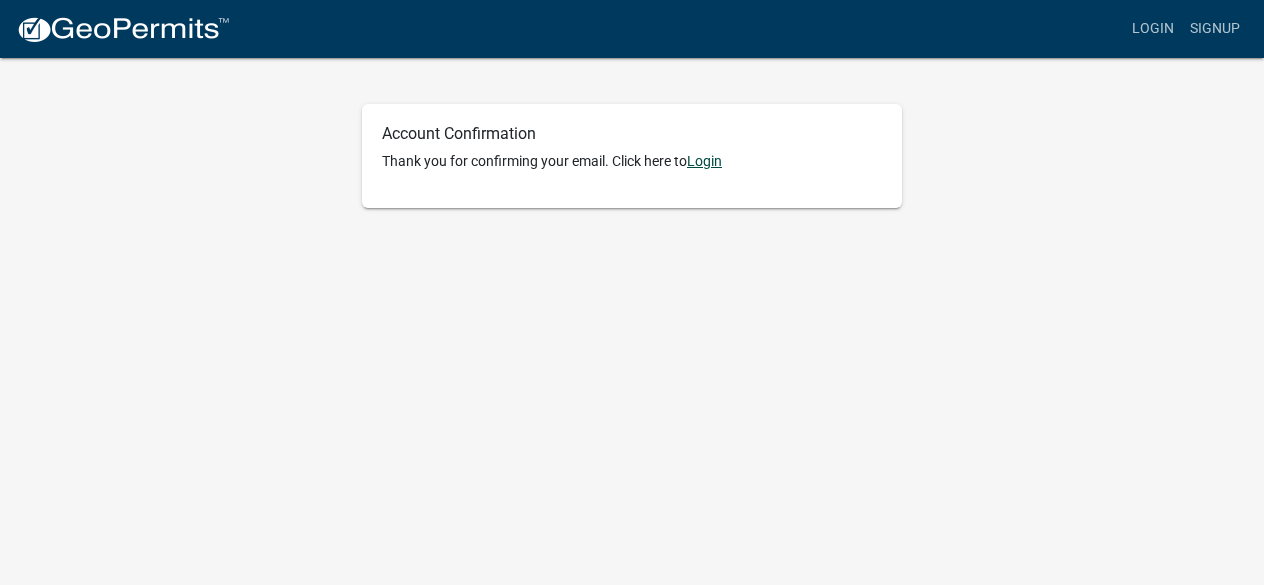 click on "Login" 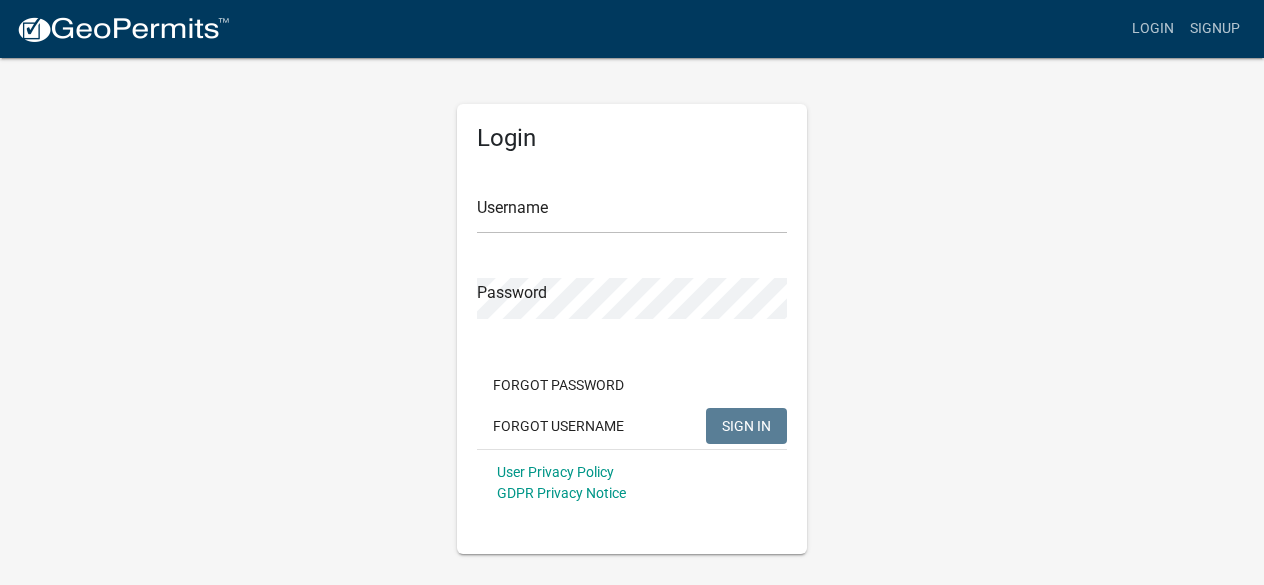 click on "Username" 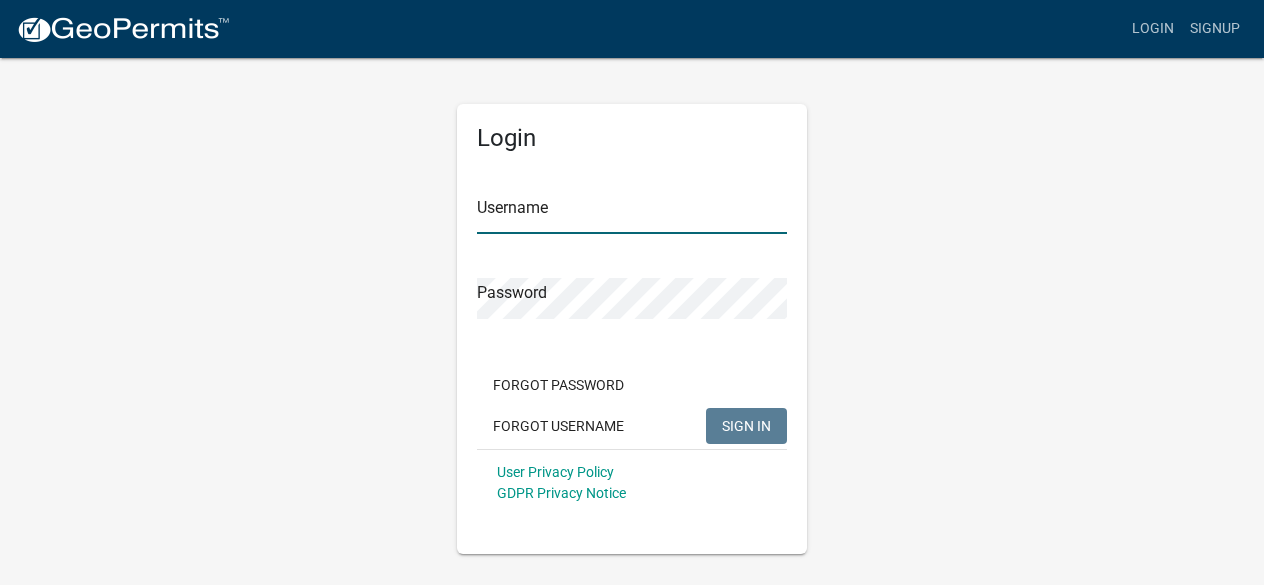 click on "Username" at bounding box center (632, 213) 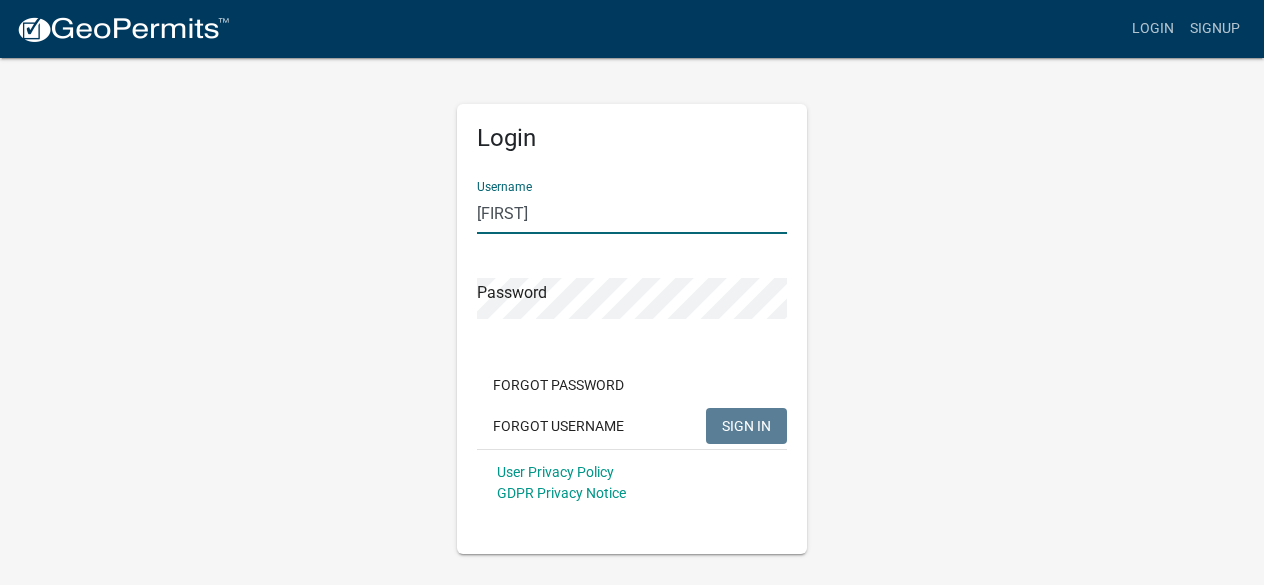 type on "[FIRST]" 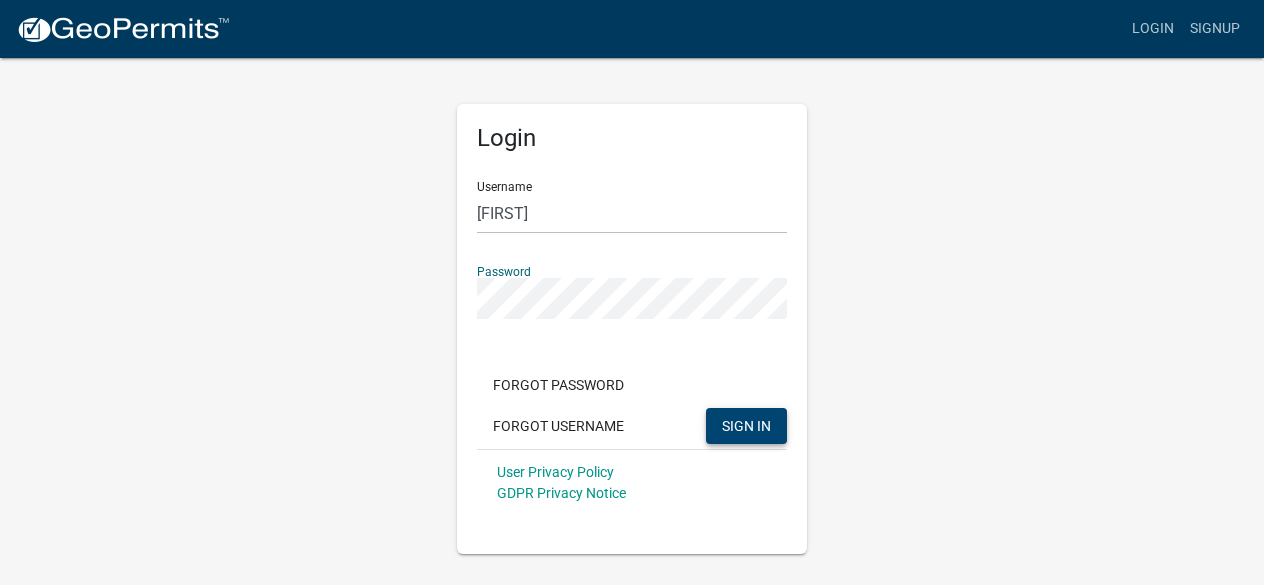 click on "SIGN IN" 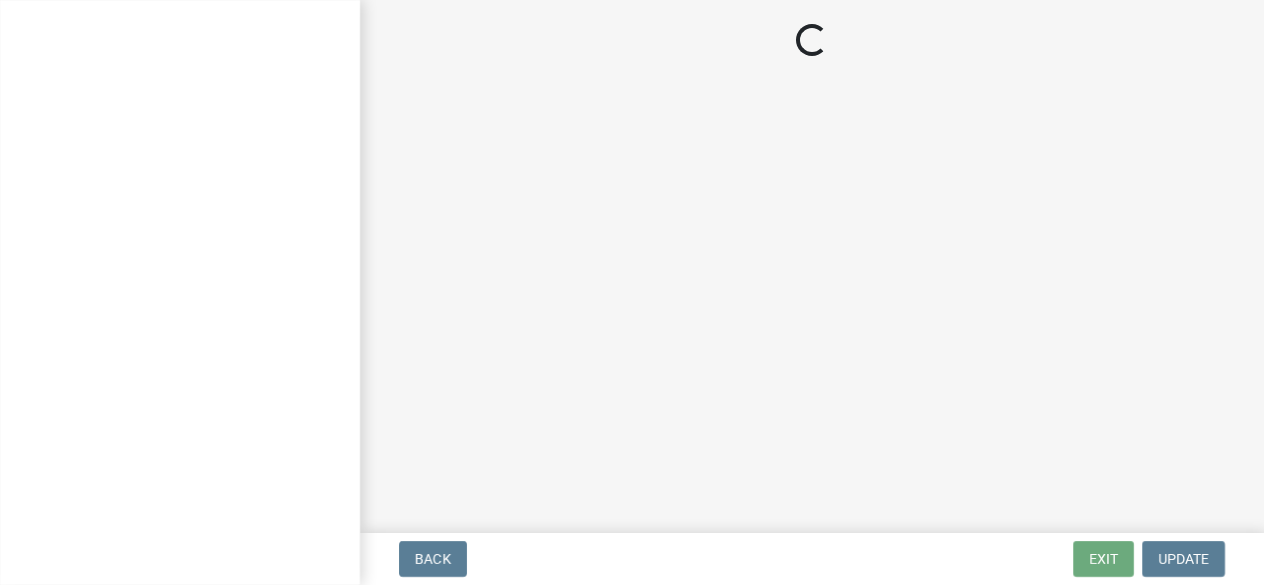 scroll, scrollTop: 0, scrollLeft: 0, axis: both 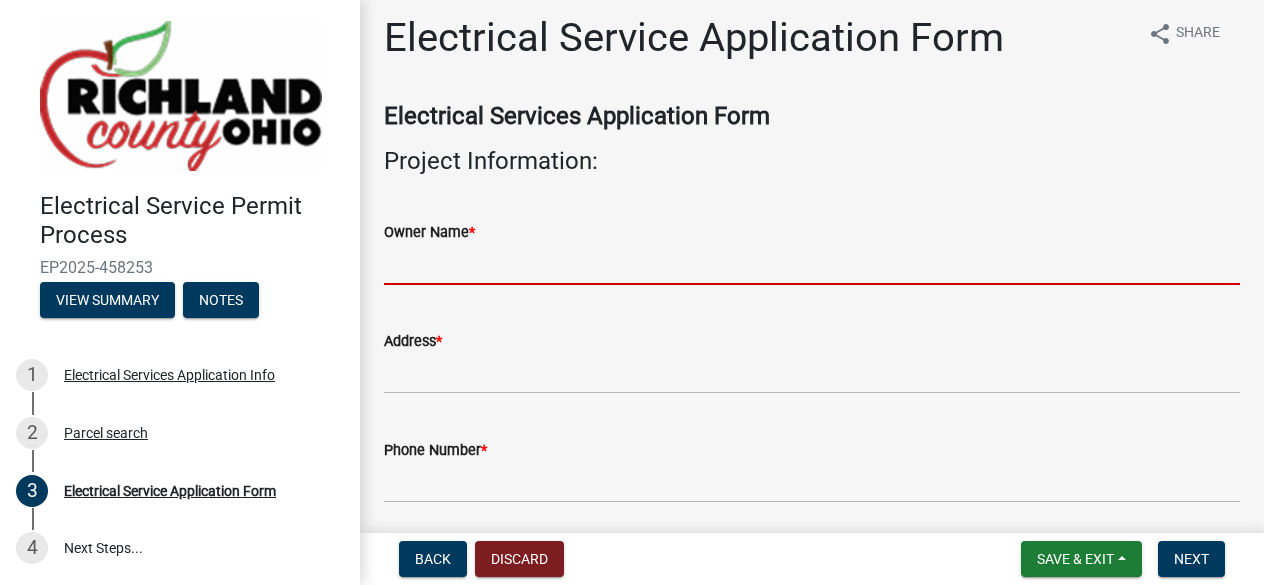 click on "[OWNER] [NAME]  *" at bounding box center (812, 264) 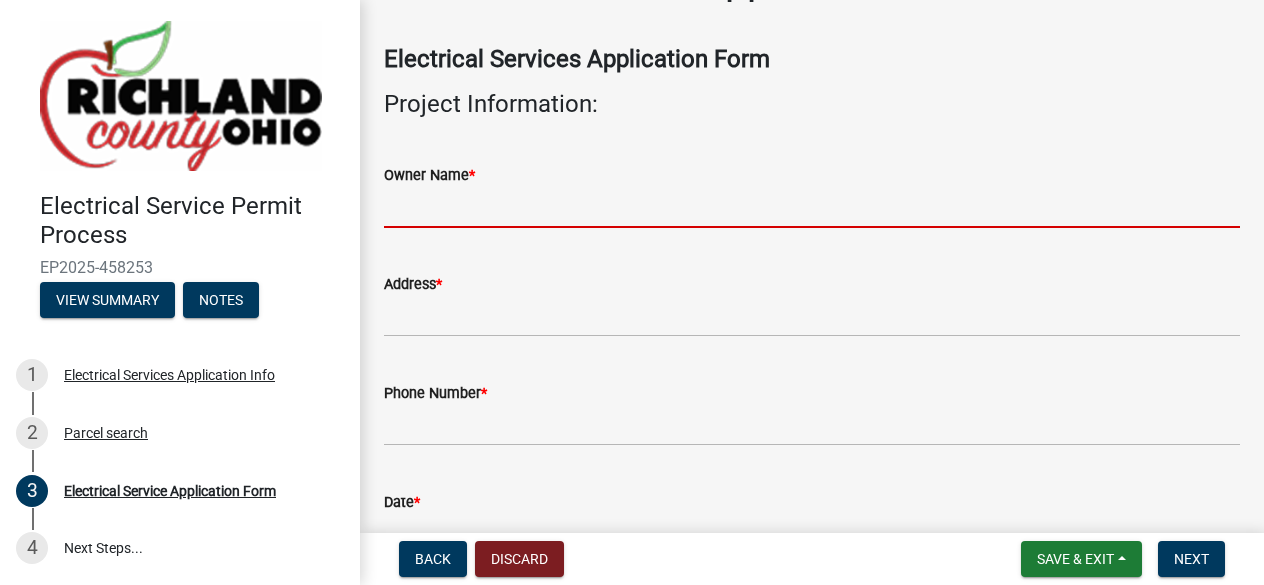 scroll, scrollTop: 0, scrollLeft: 0, axis: both 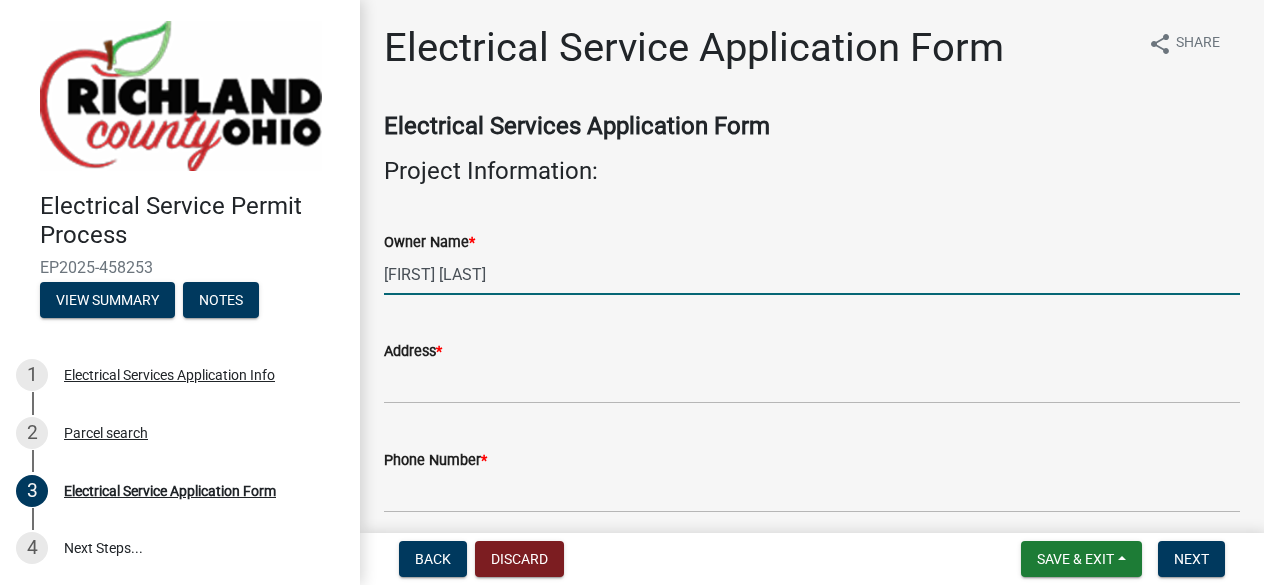 type on "[FIRST] [LAST]" 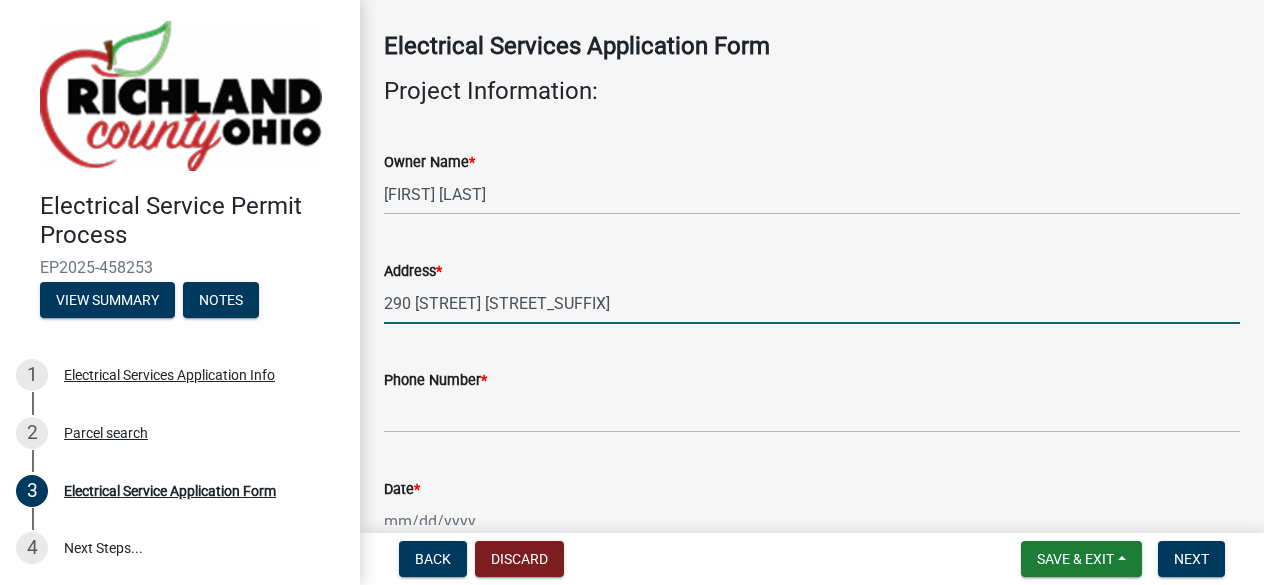 scroll, scrollTop: 107, scrollLeft: 0, axis: vertical 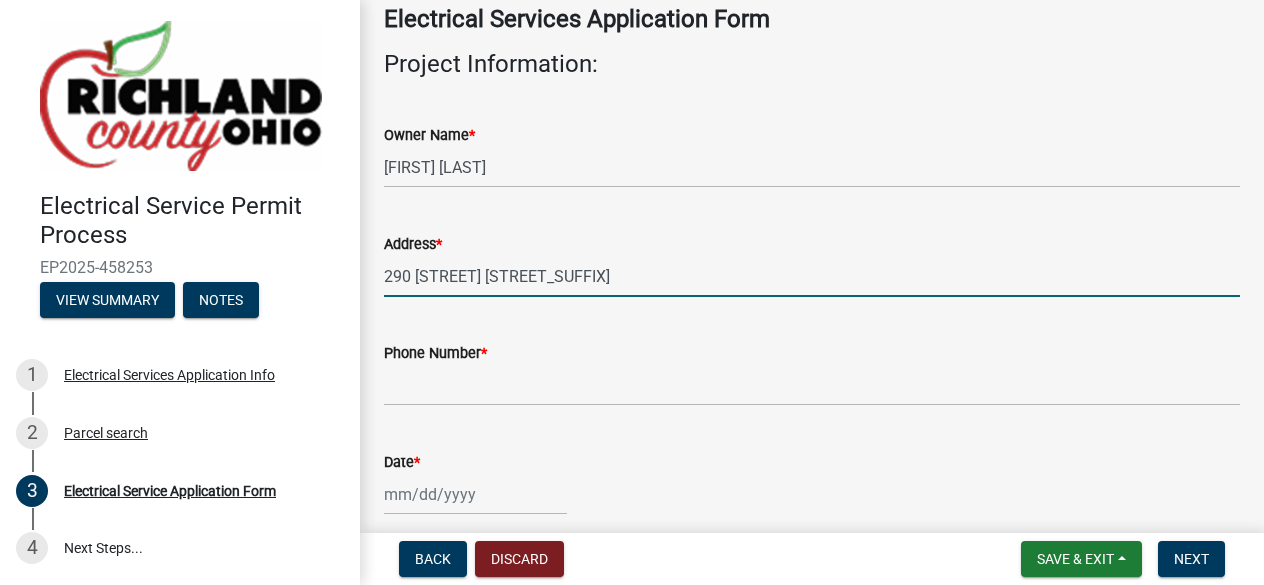 type on "290 [STREET] [STREET_SUFFIX]" 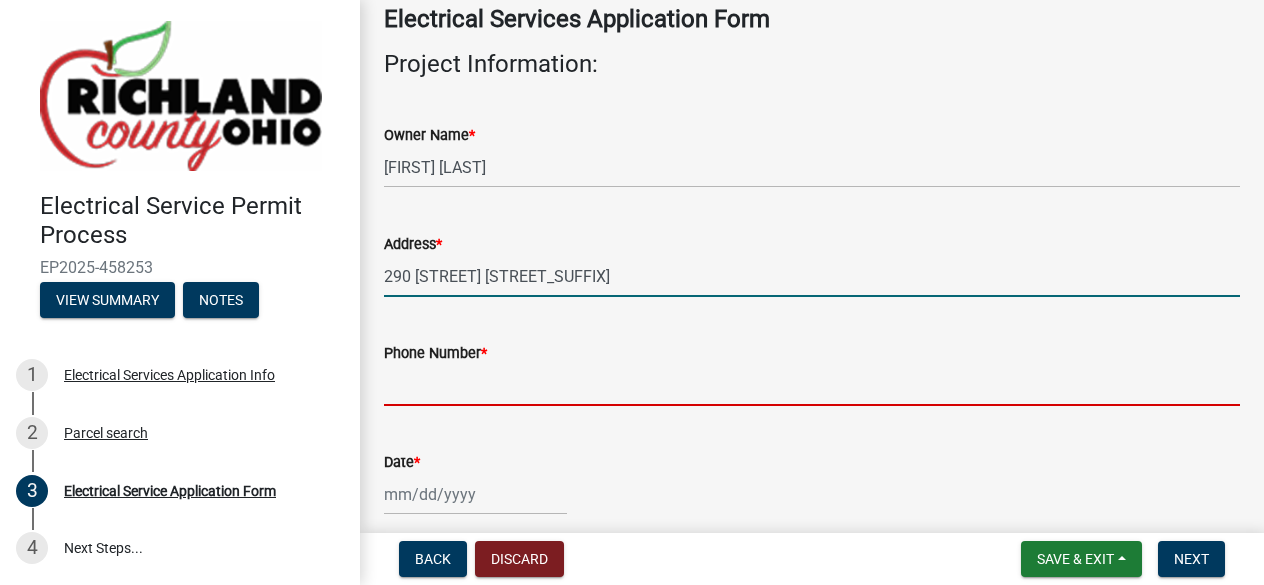 click on "Phone Number  *" at bounding box center [812, 385] 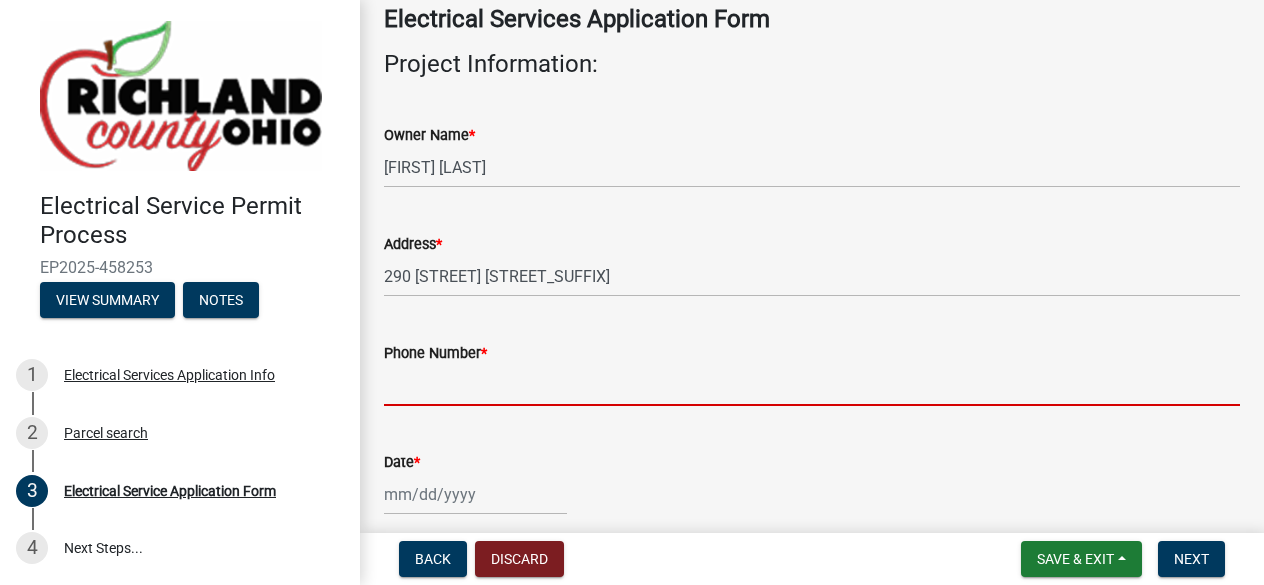 type on "[PHONE]" 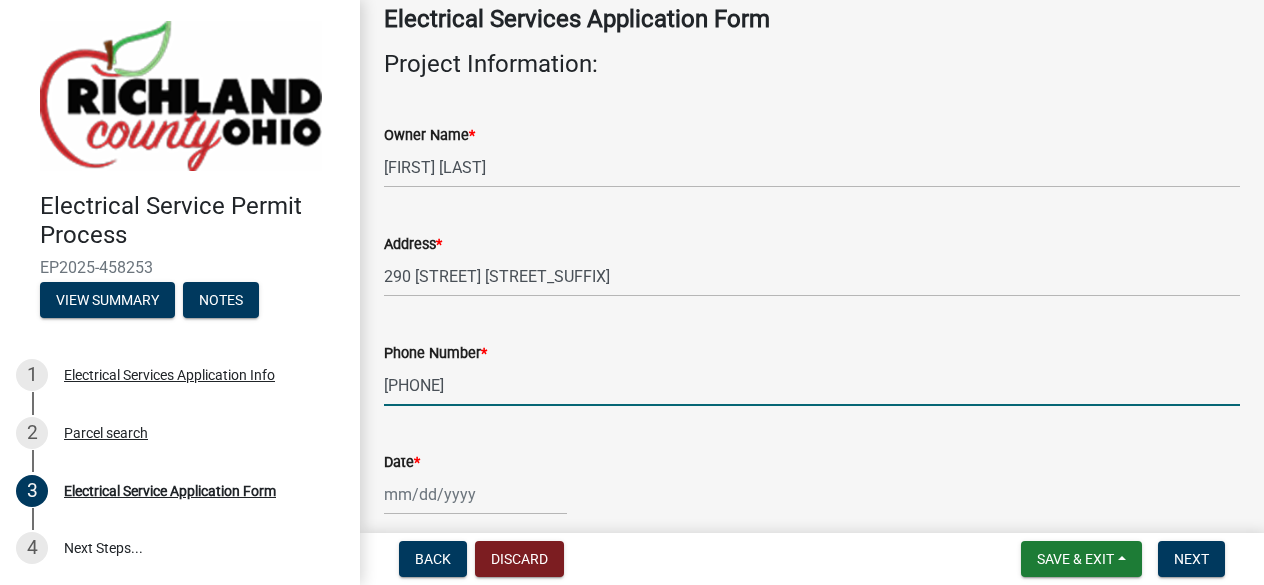 type on "[EMAIL]" 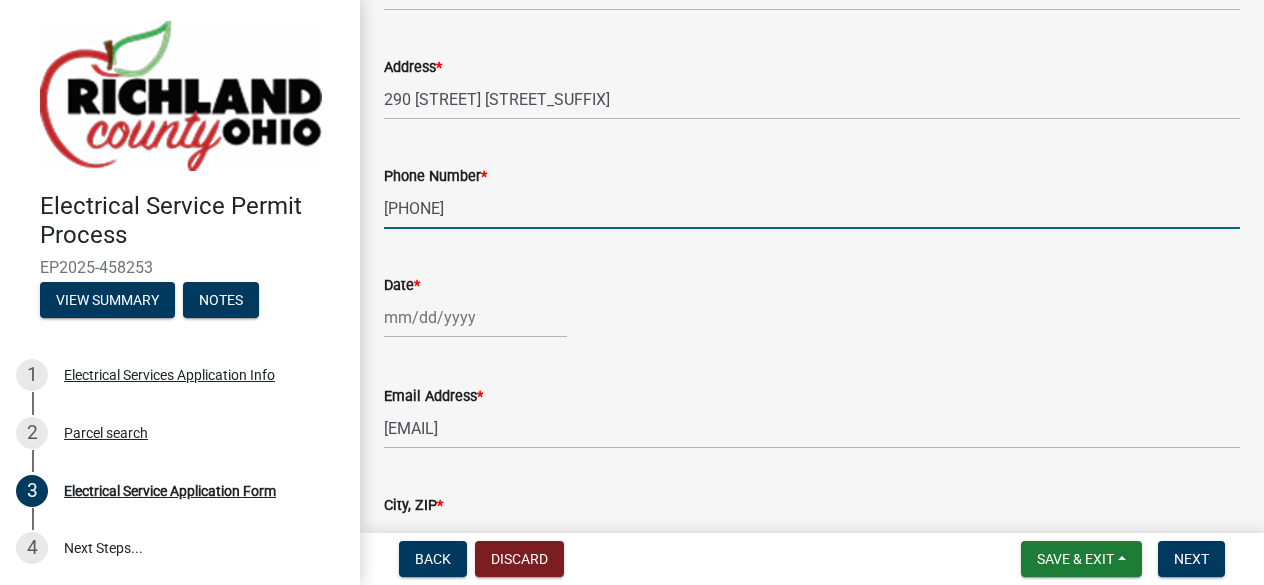 scroll, scrollTop: 293, scrollLeft: 0, axis: vertical 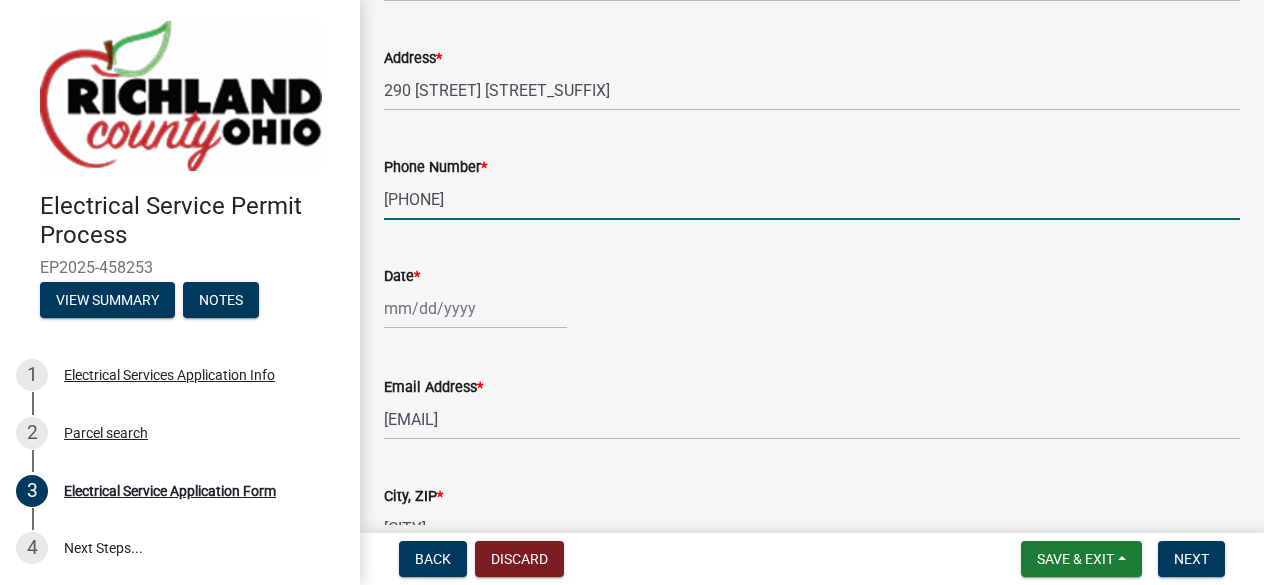 click 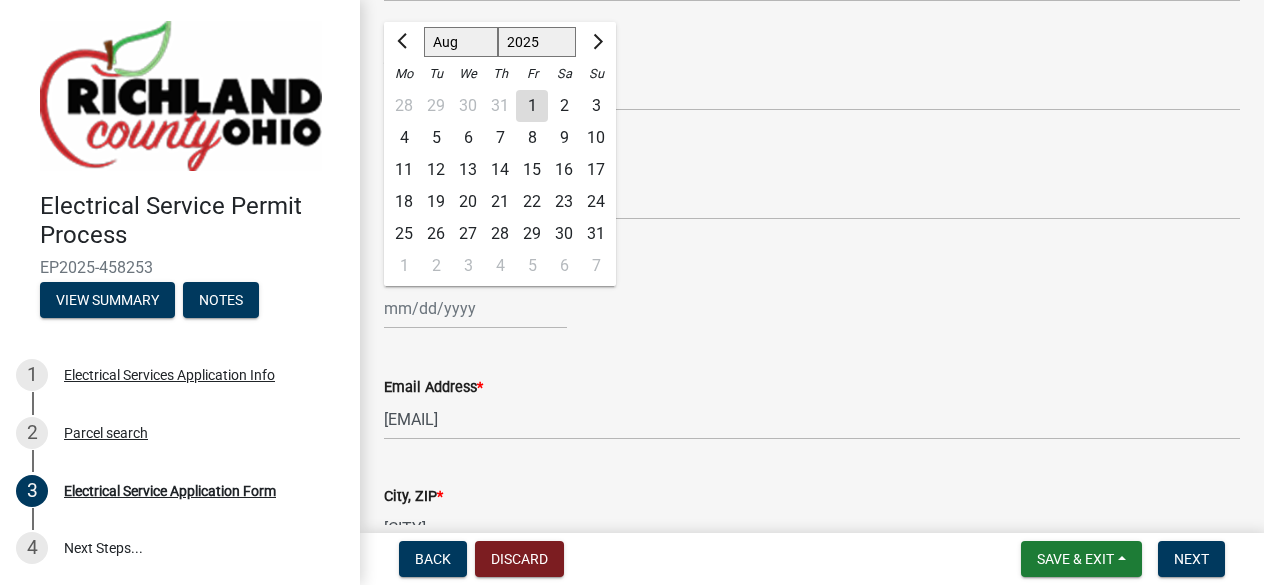 click on "1" 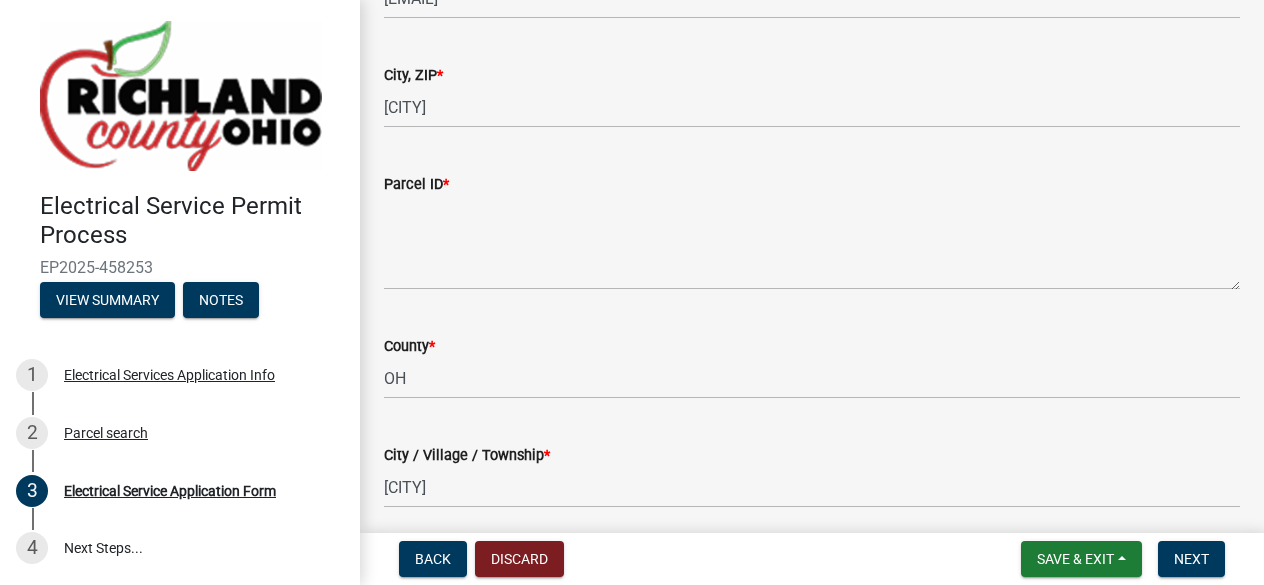 scroll, scrollTop: 721, scrollLeft: 0, axis: vertical 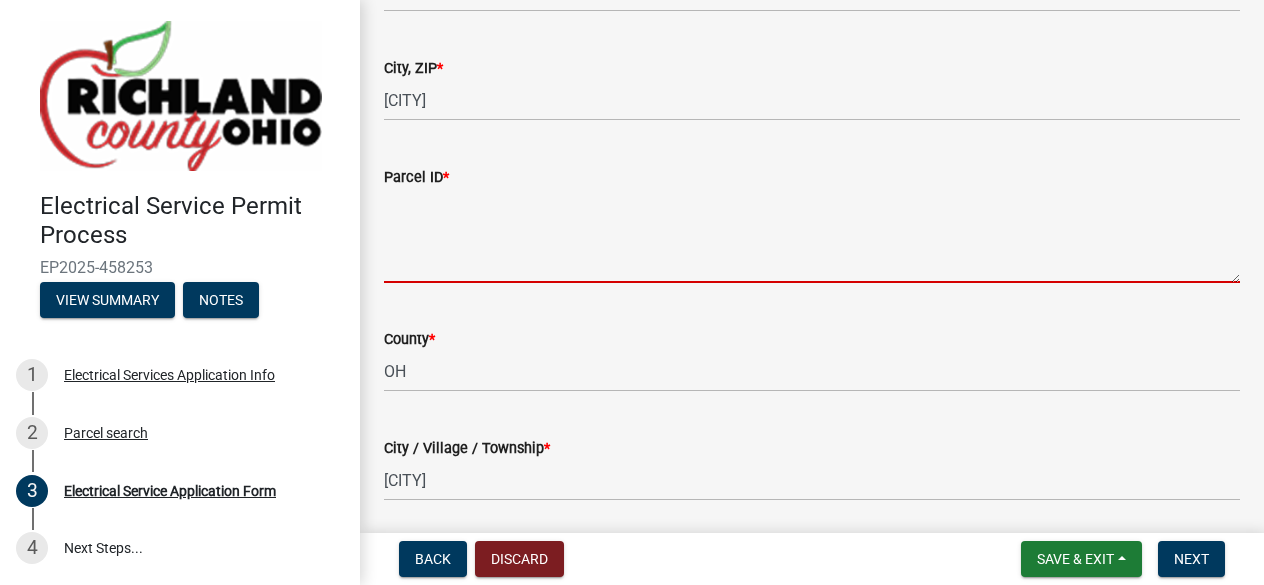 click on "Parcel ID  *" at bounding box center (812, 236) 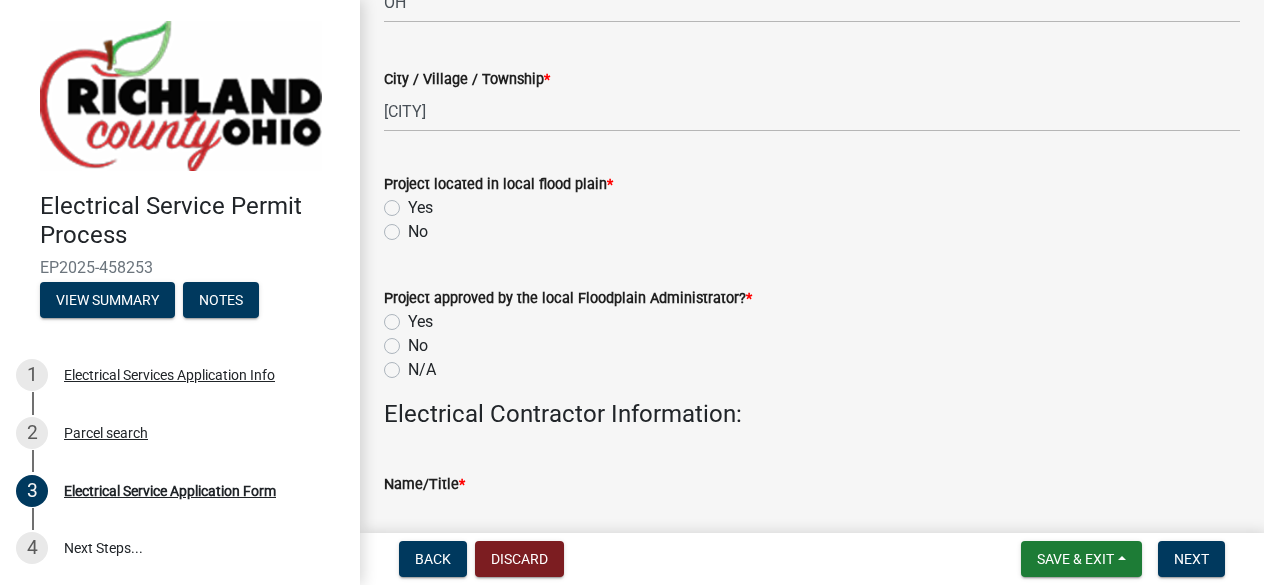 scroll, scrollTop: 1093, scrollLeft: 0, axis: vertical 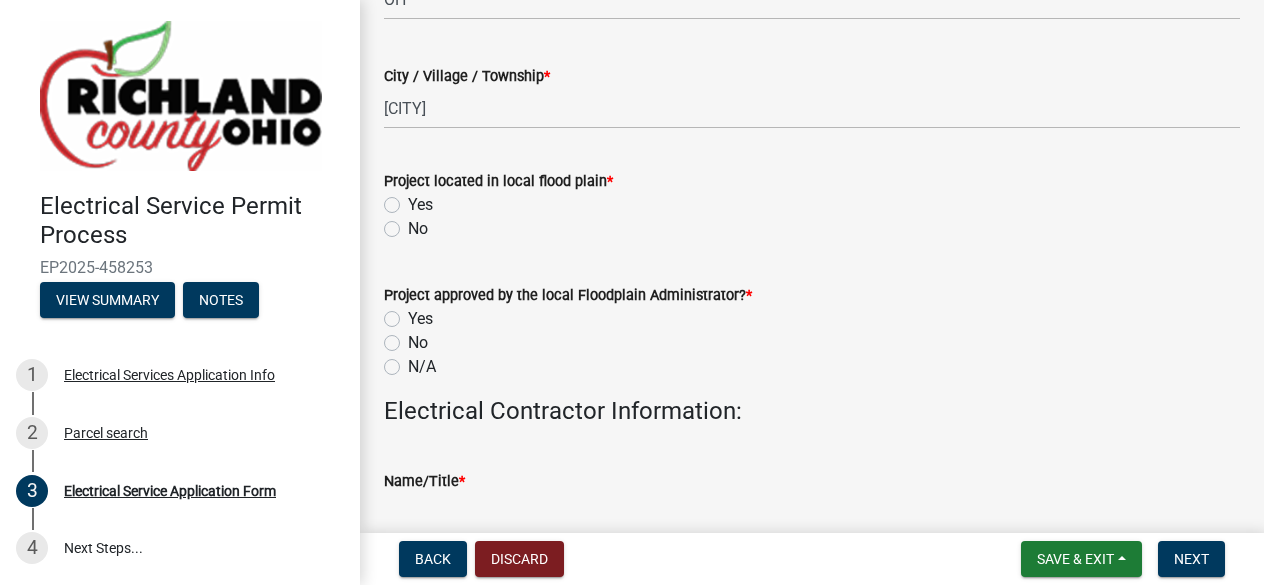 type on "[POSTAL_CODE]" 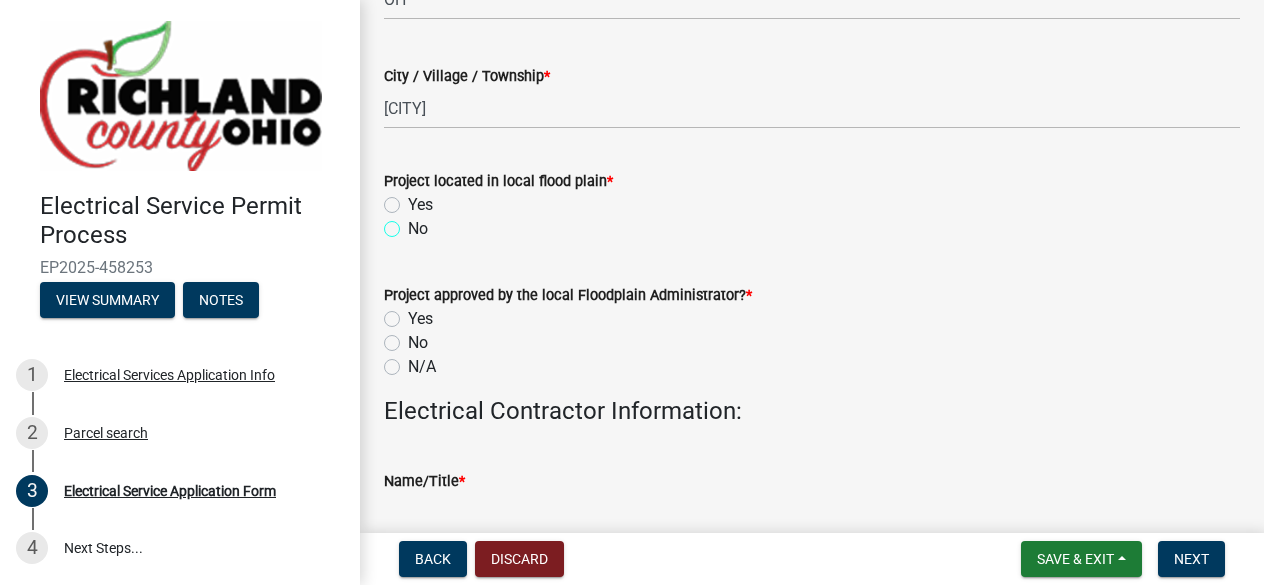 click on "No" at bounding box center [414, 223] 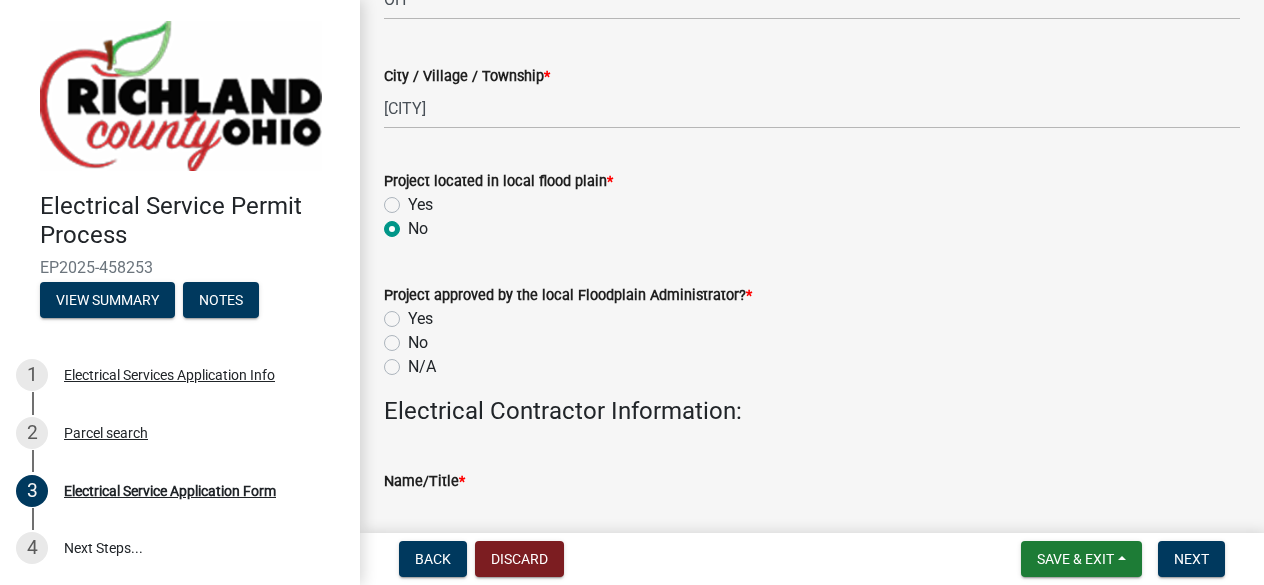 radio on "true" 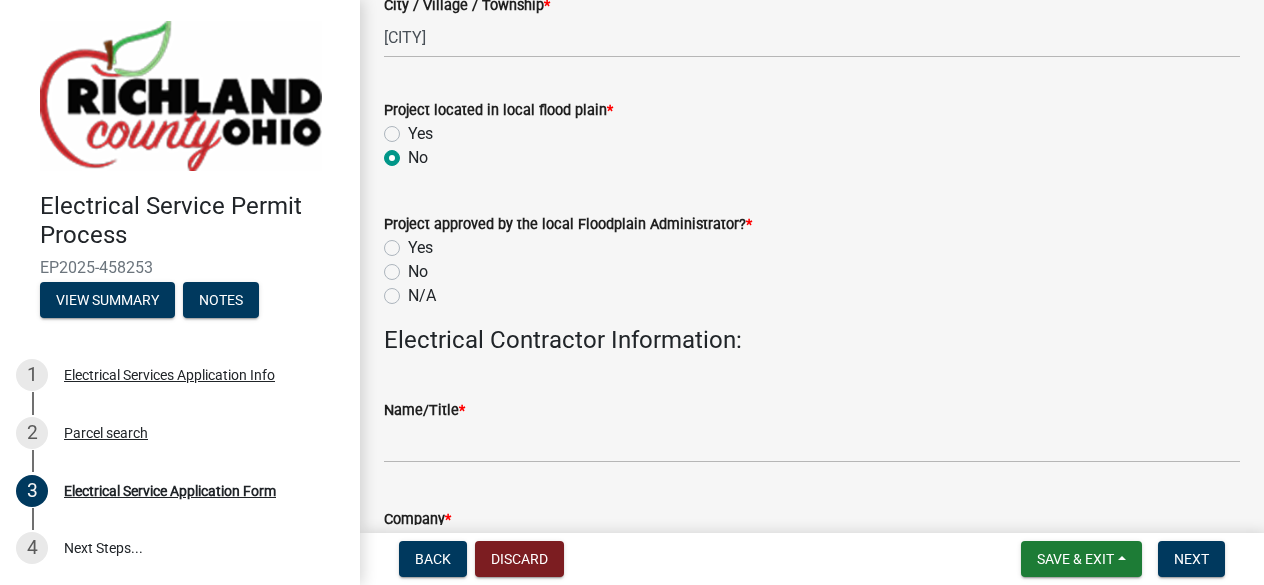 scroll, scrollTop: 1165, scrollLeft: 0, axis: vertical 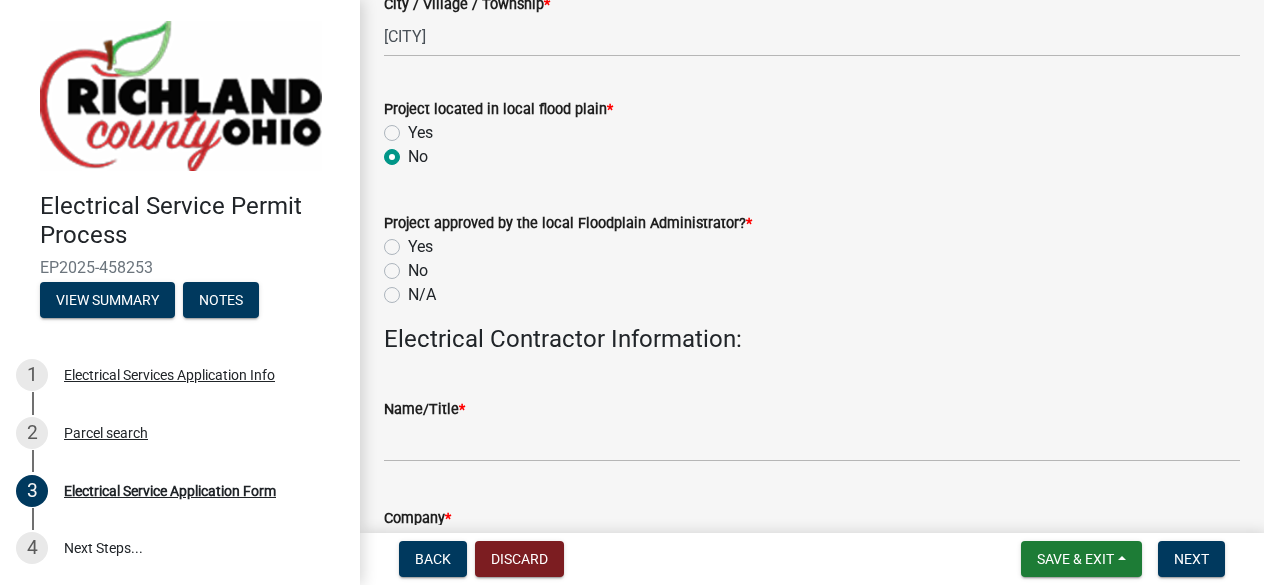 click on "N/A" 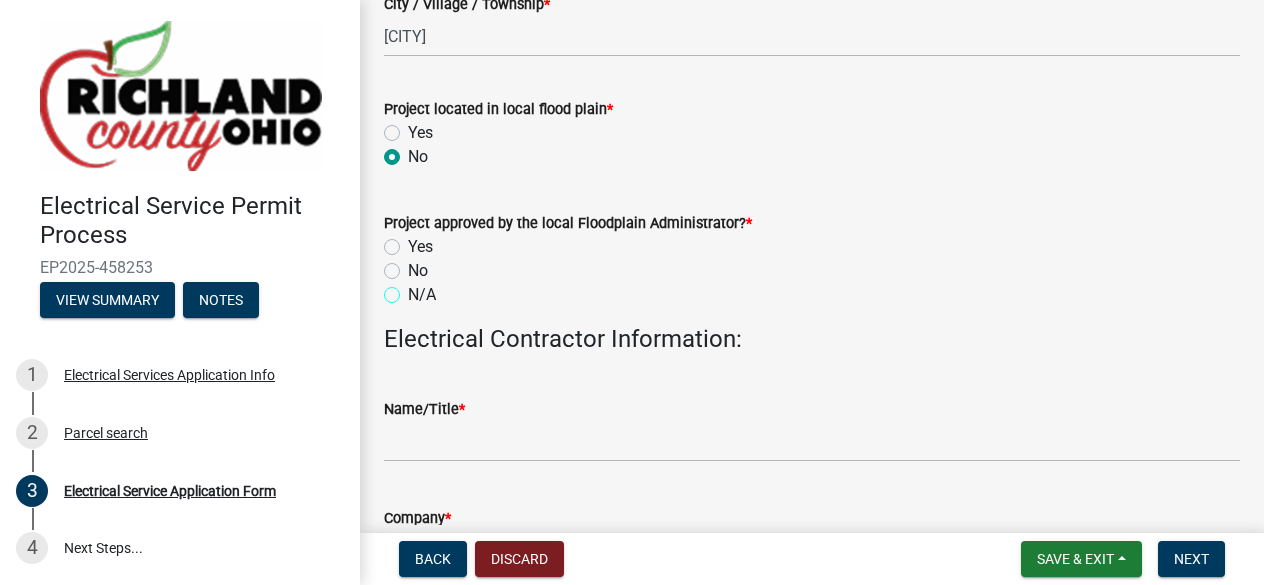 click on "N/A" at bounding box center (414, 289) 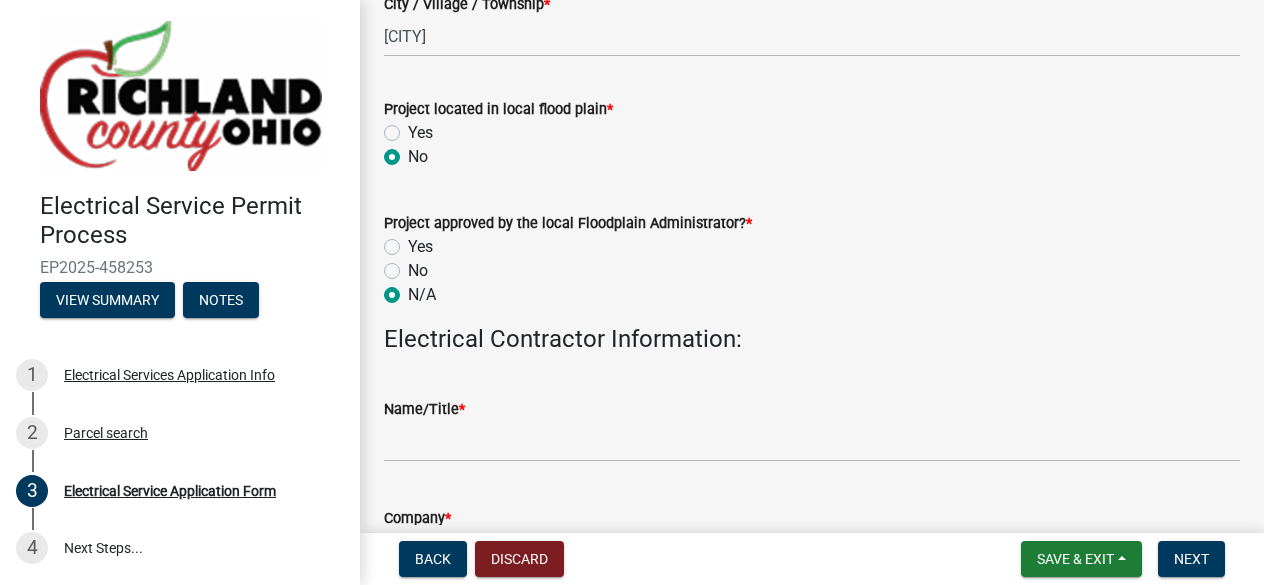 radio on "true" 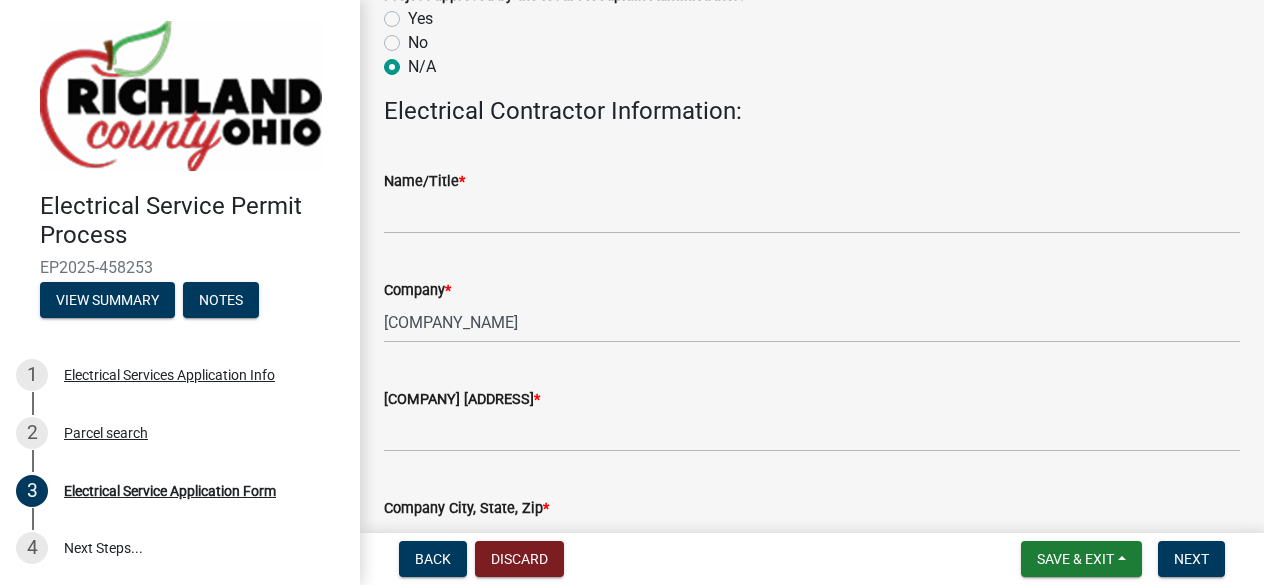 scroll, scrollTop: 1399, scrollLeft: 0, axis: vertical 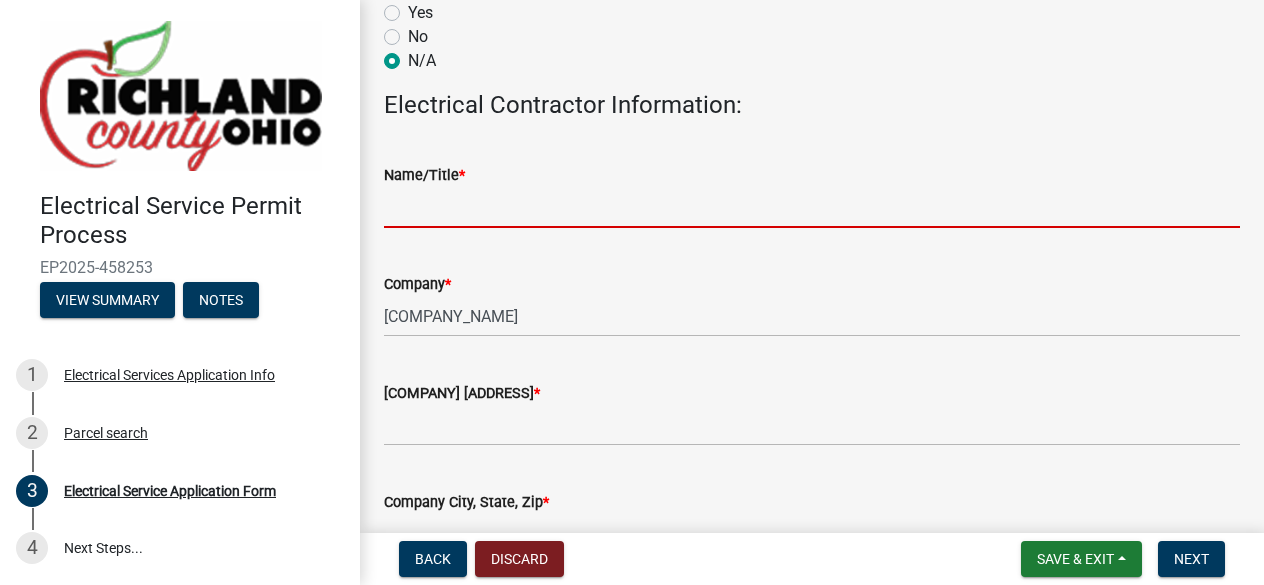 click on "[NAME]/[TITLE]  *" at bounding box center [812, 207] 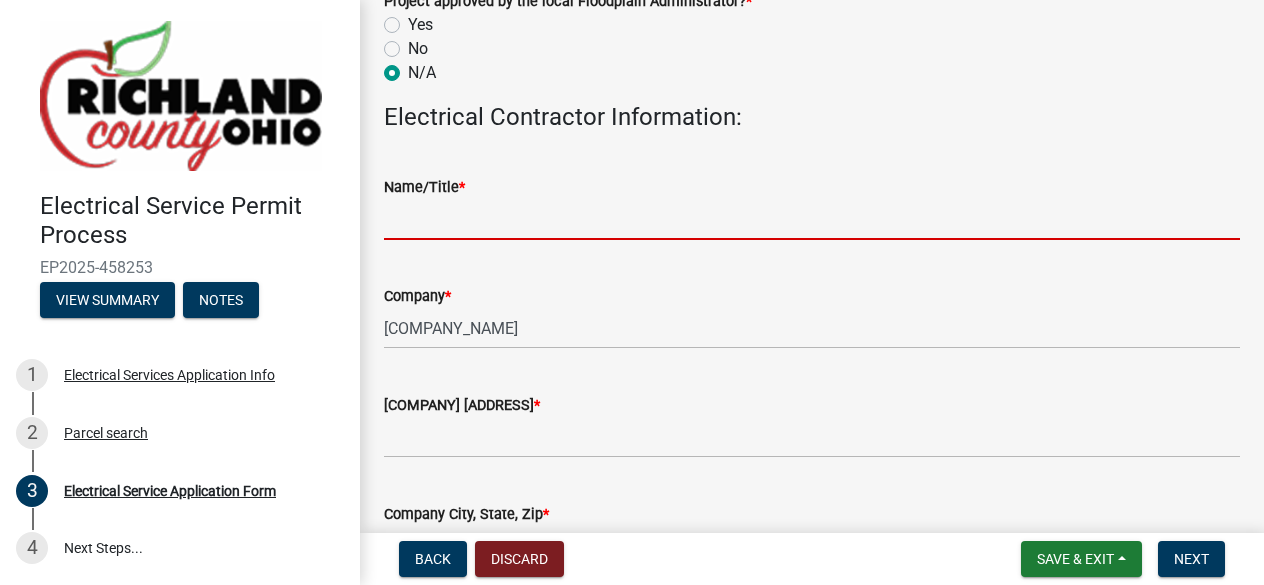 scroll, scrollTop: 1390, scrollLeft: 0, axis: vertical 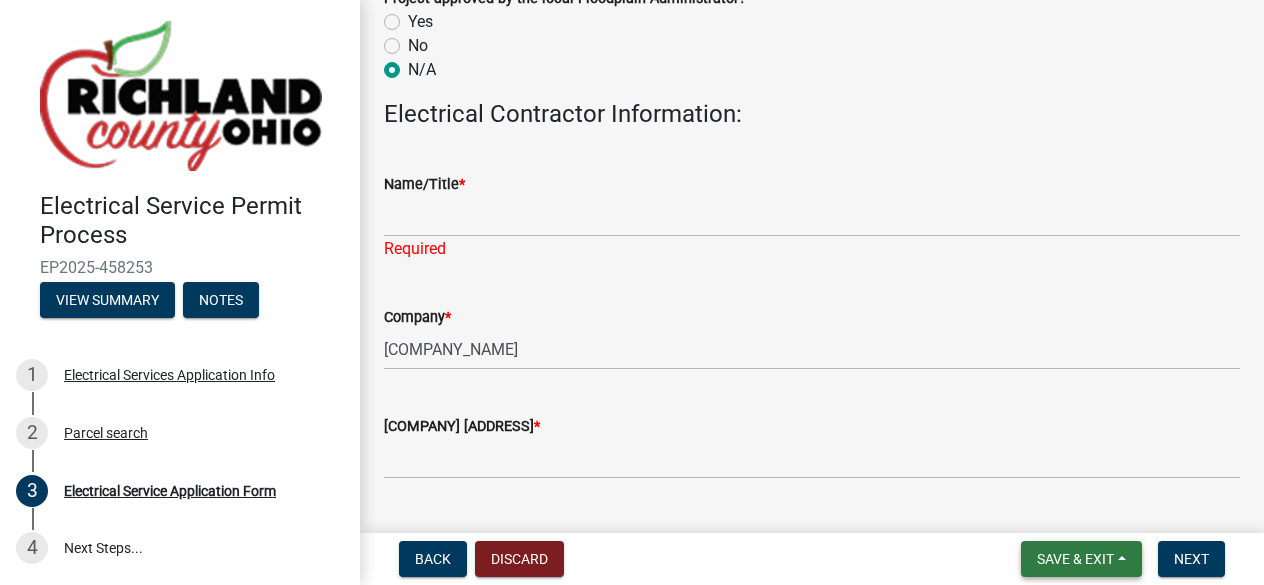 click on "Save & Exit" at bounding box center [1075, 559] 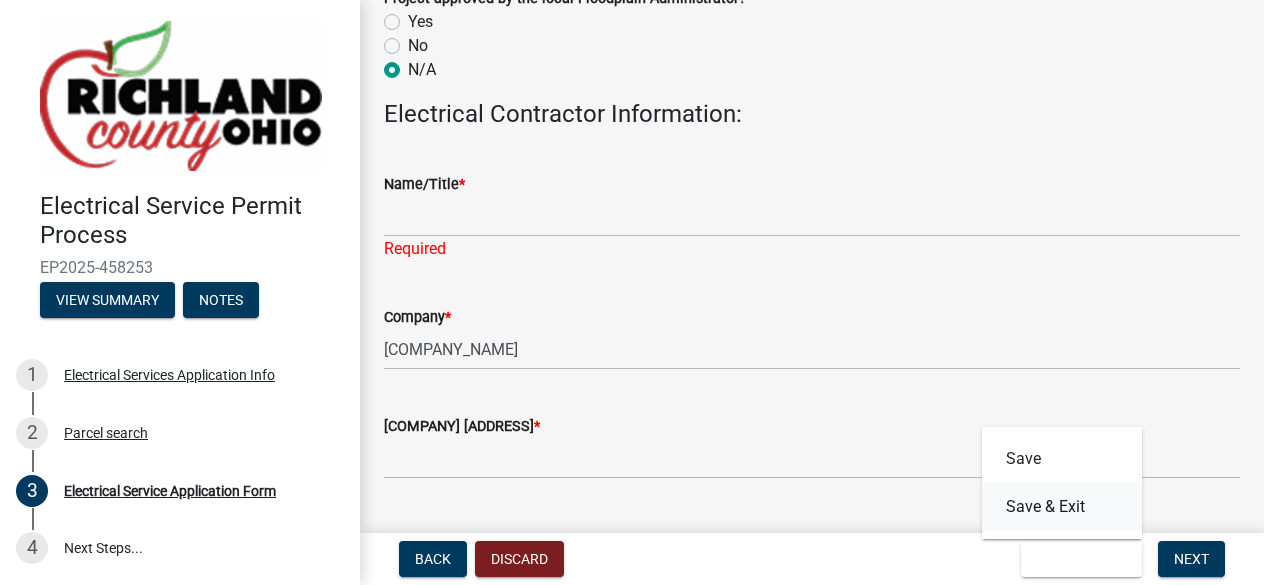 click on "Save & Exit" at bounding box center [1062, 507] 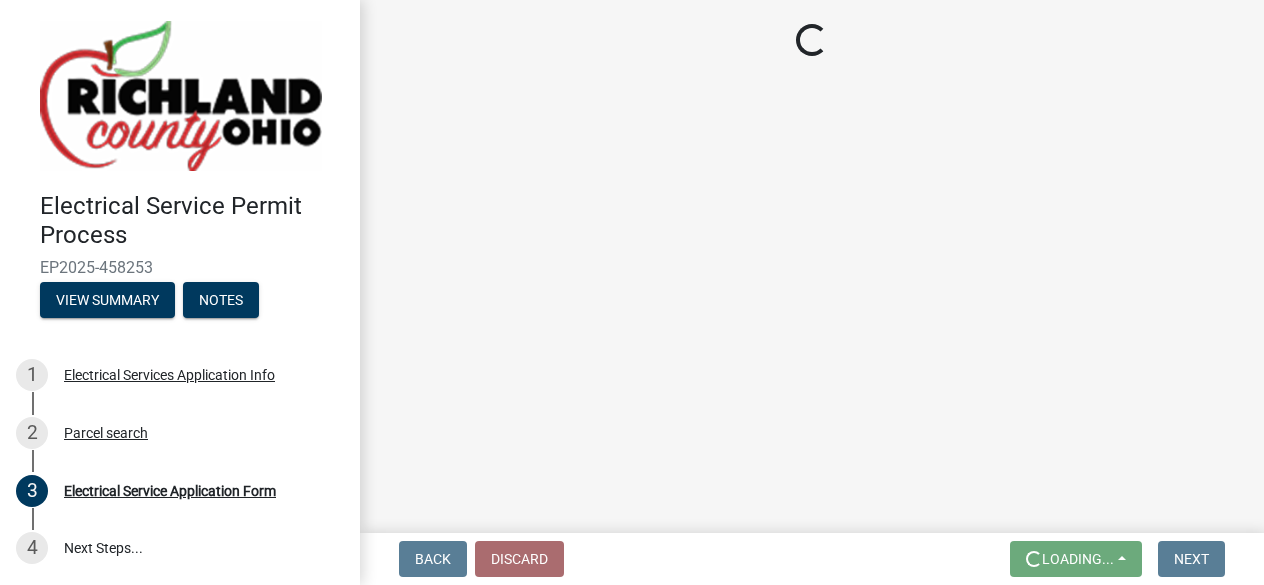scroll, scrollTop: 0, scrollLeft: 0, axis: both 